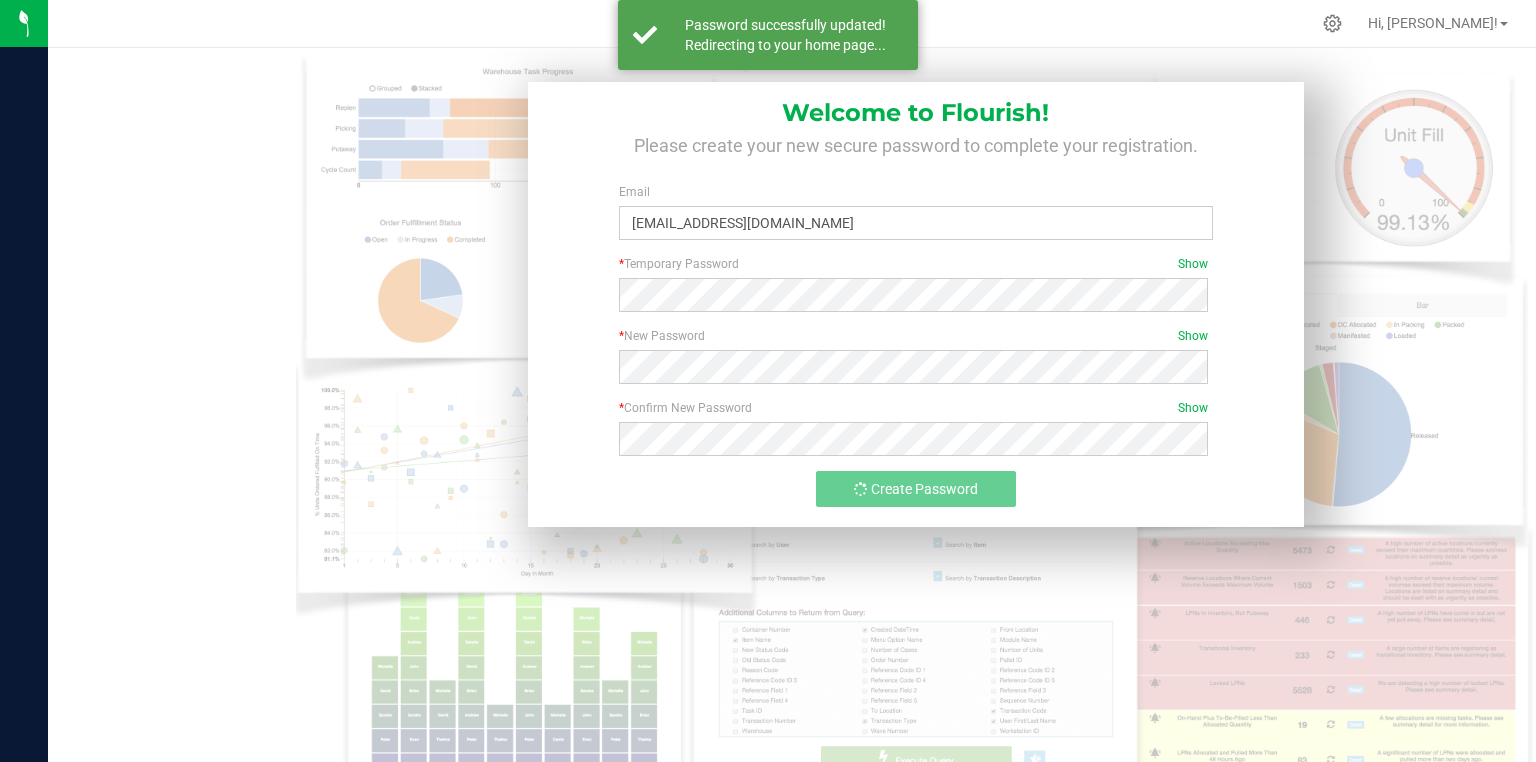 scroll, scrollTop: 0, scrollLeft: 0, axis: both 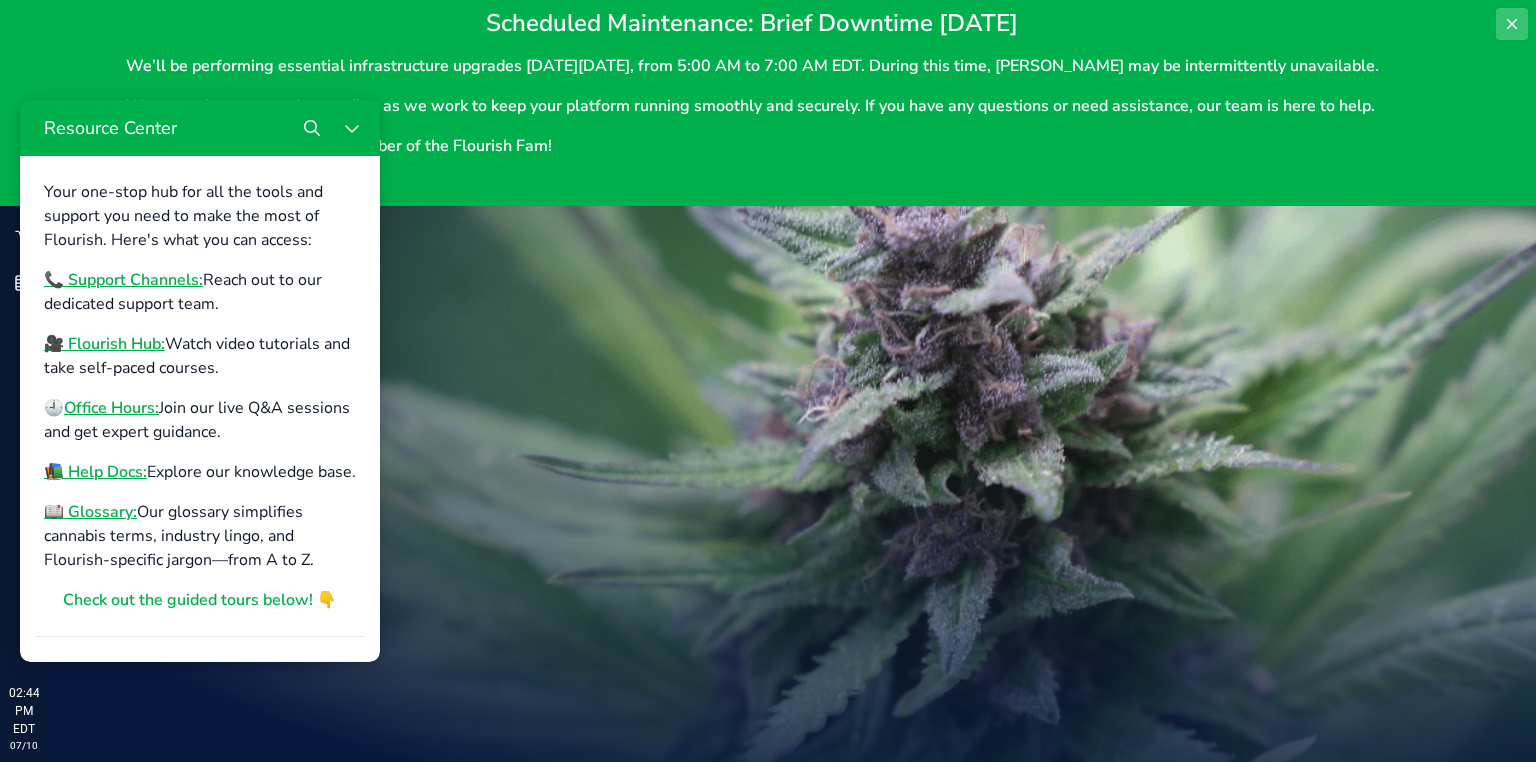 click 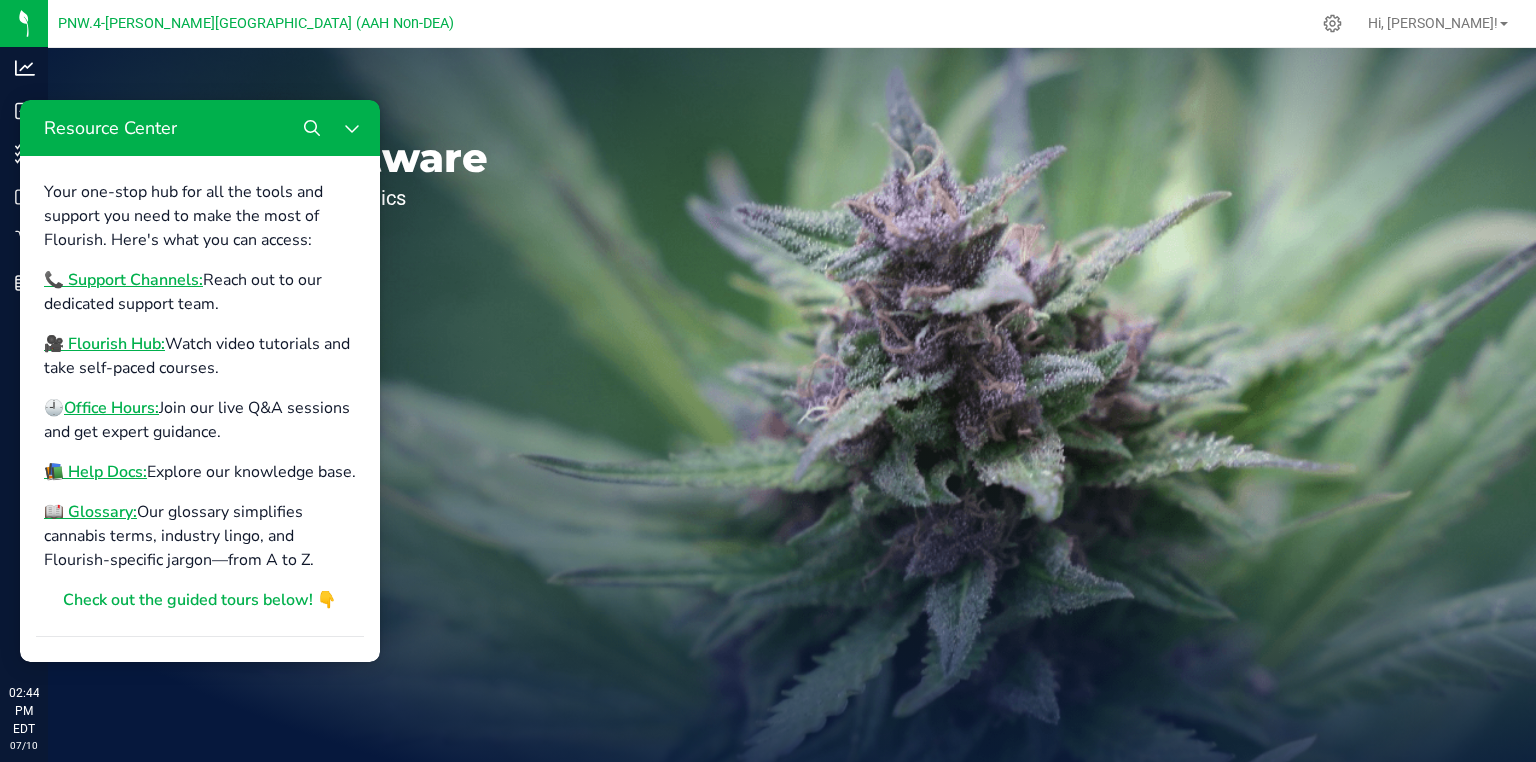 click at bounding box center (886, 23) 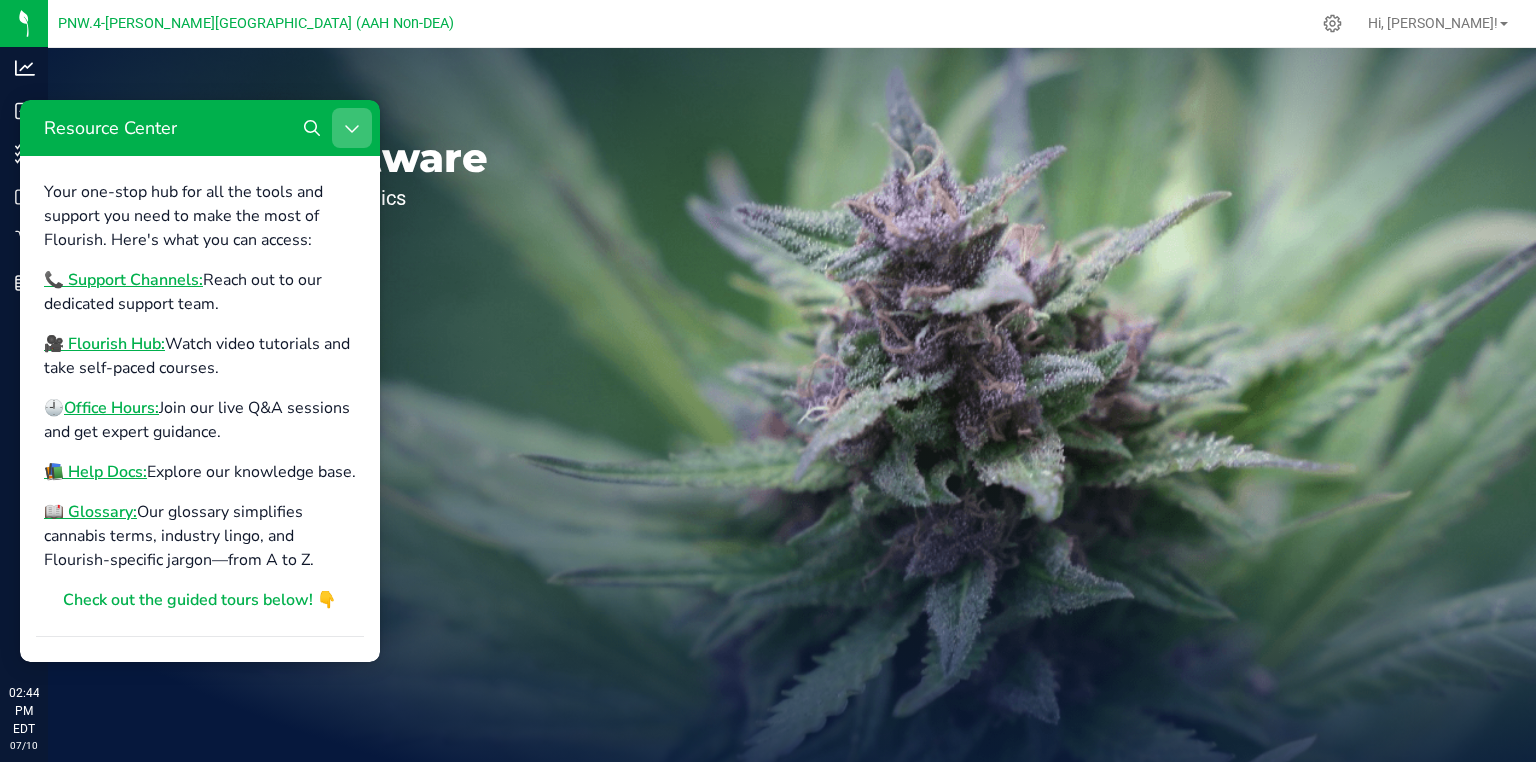 click 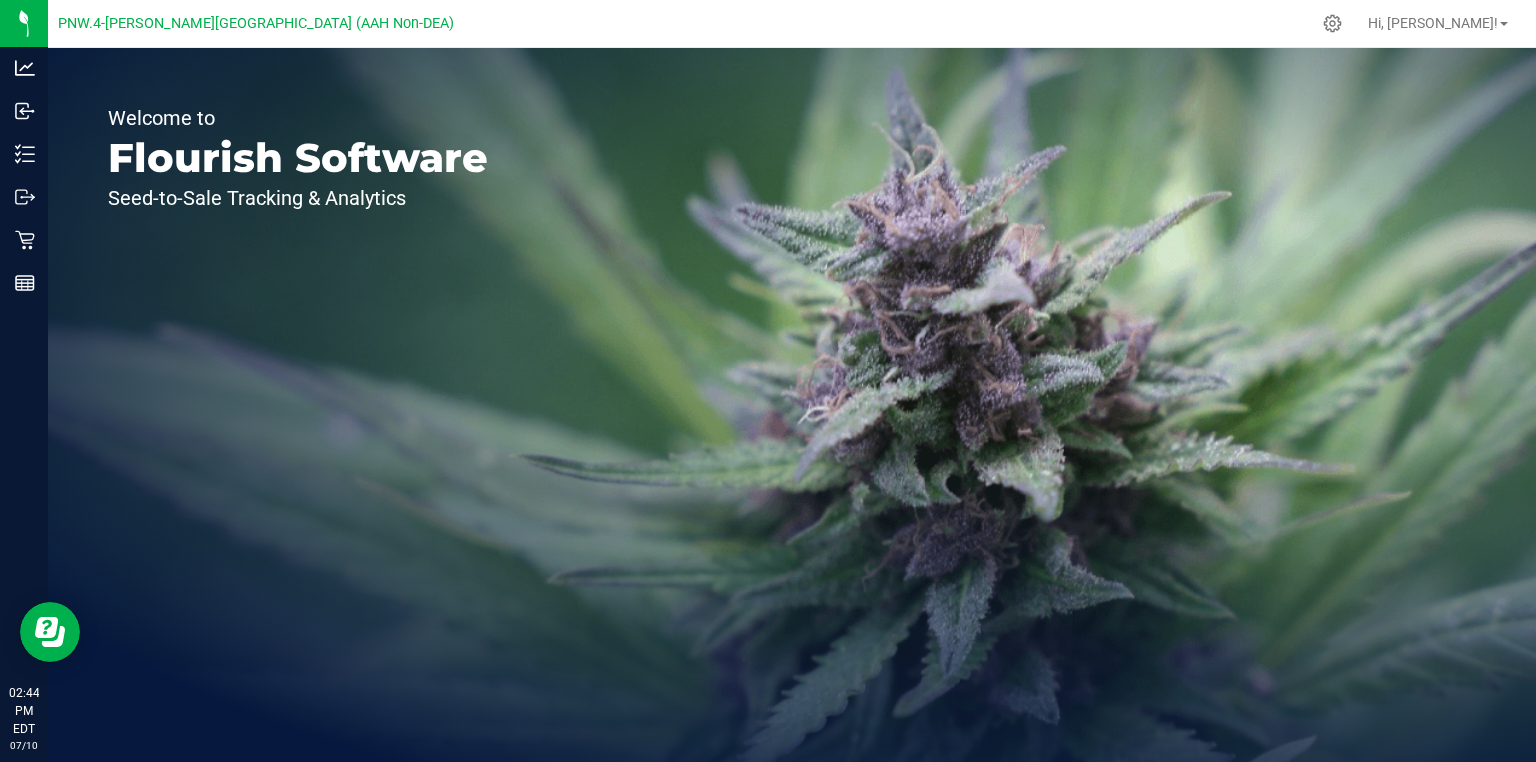 click on "PNW.4-[PERSON_NAME][GEOGRAPHIC_DATA] (AAH Non-DEA)" at bounding box center (256, 23) 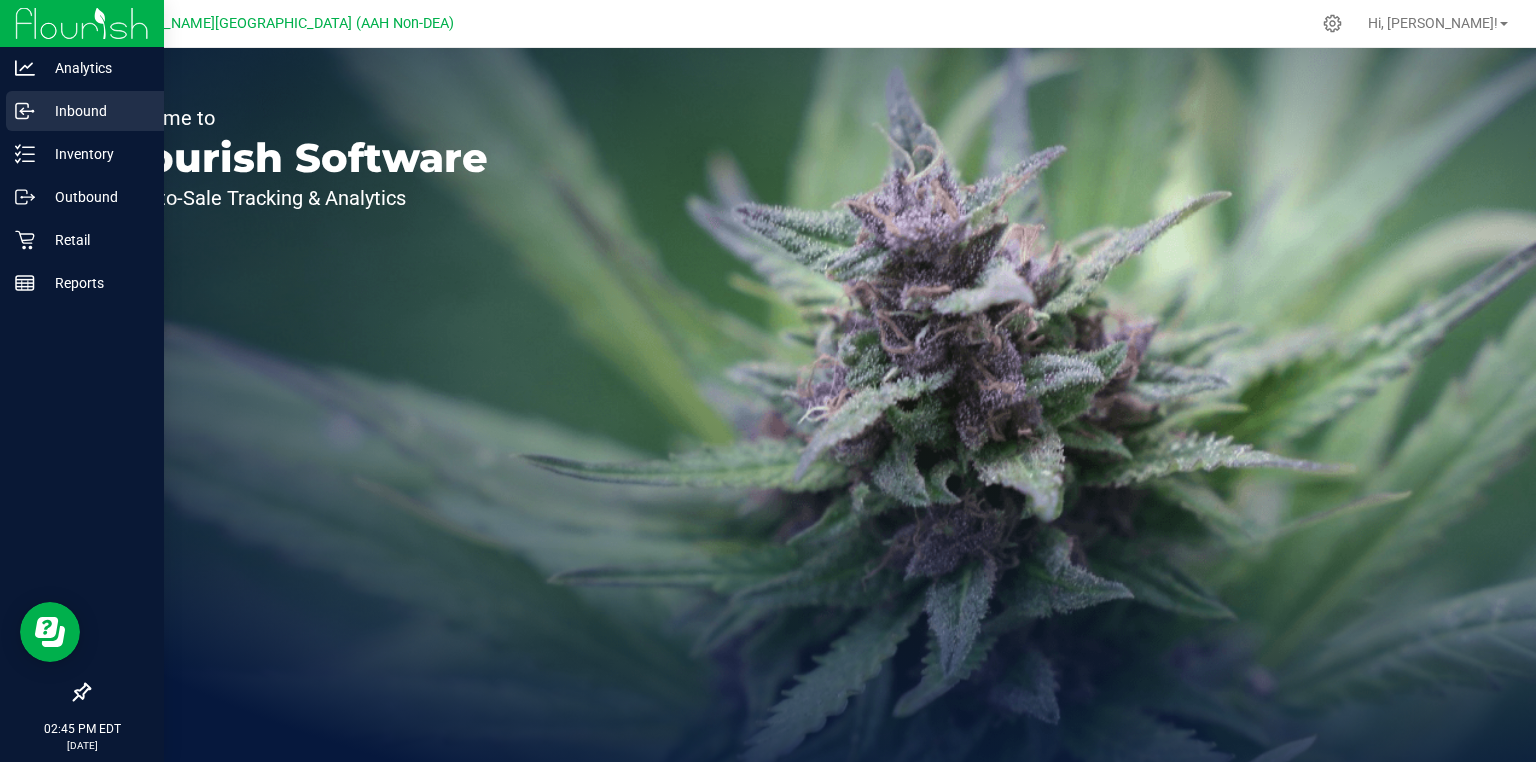 click on "Inbound" at bounding box center (95, 111) 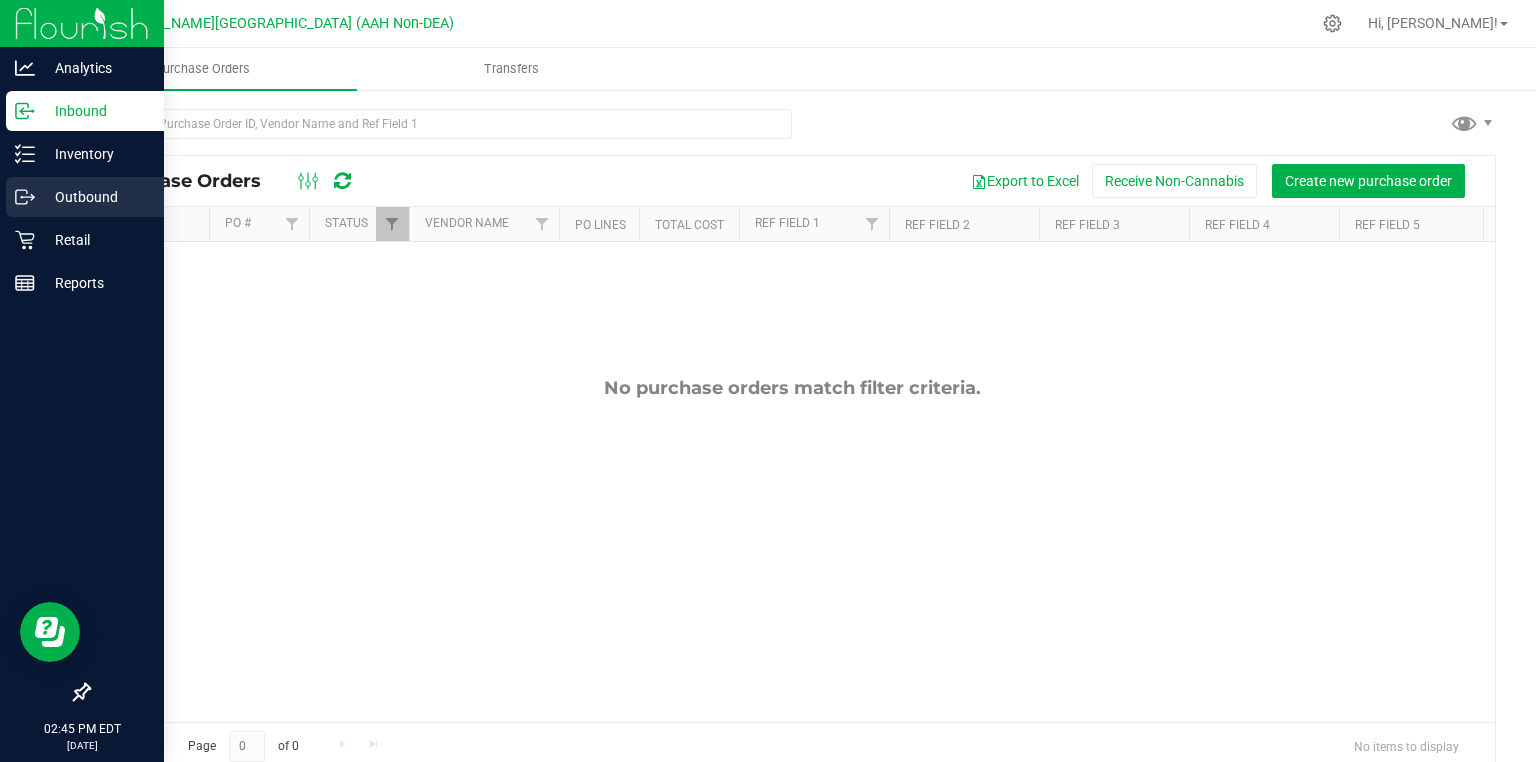 click on "Outbound" at bounding box center (95, 197) 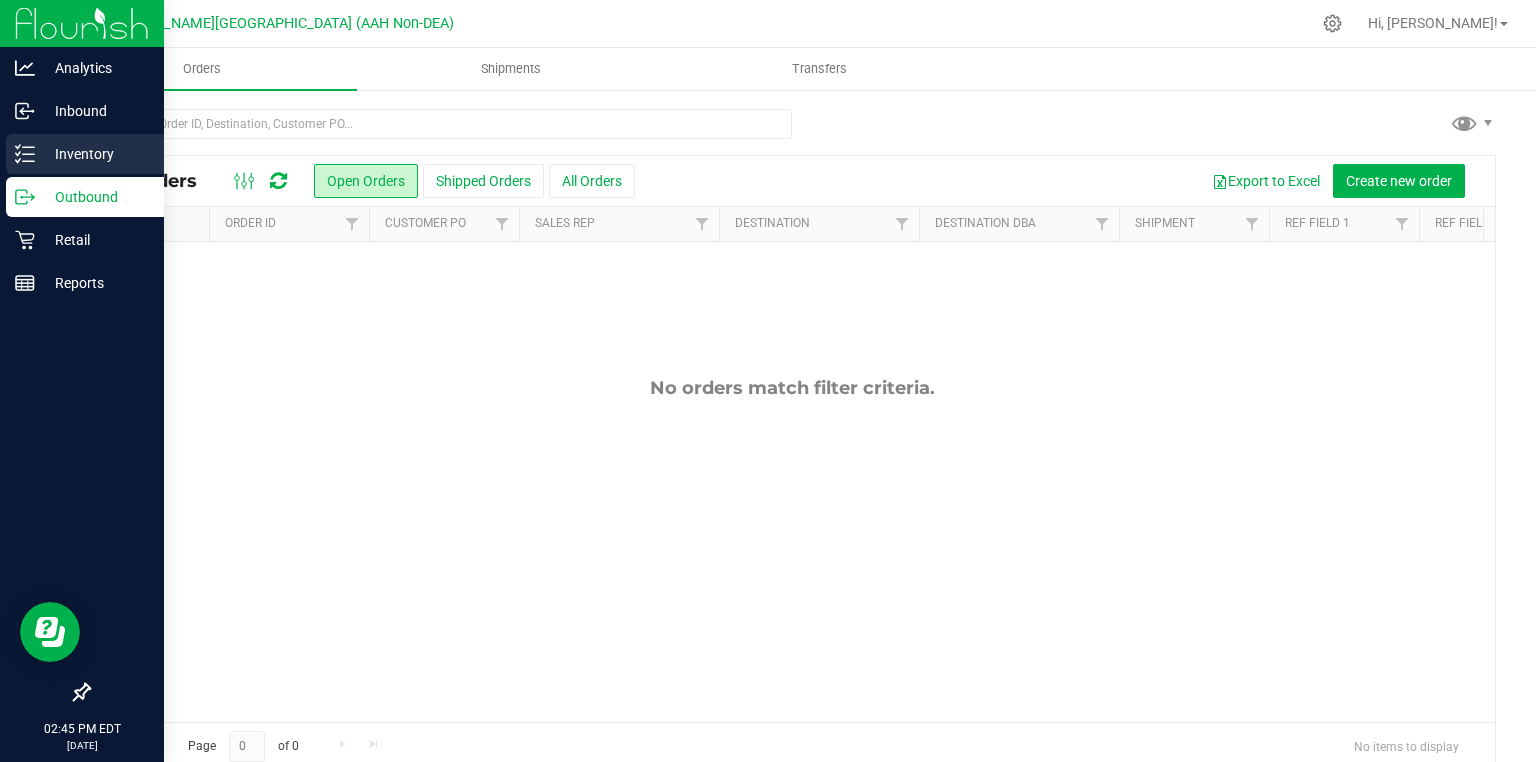 click on "Inventory" at bounding box center [95, 154] 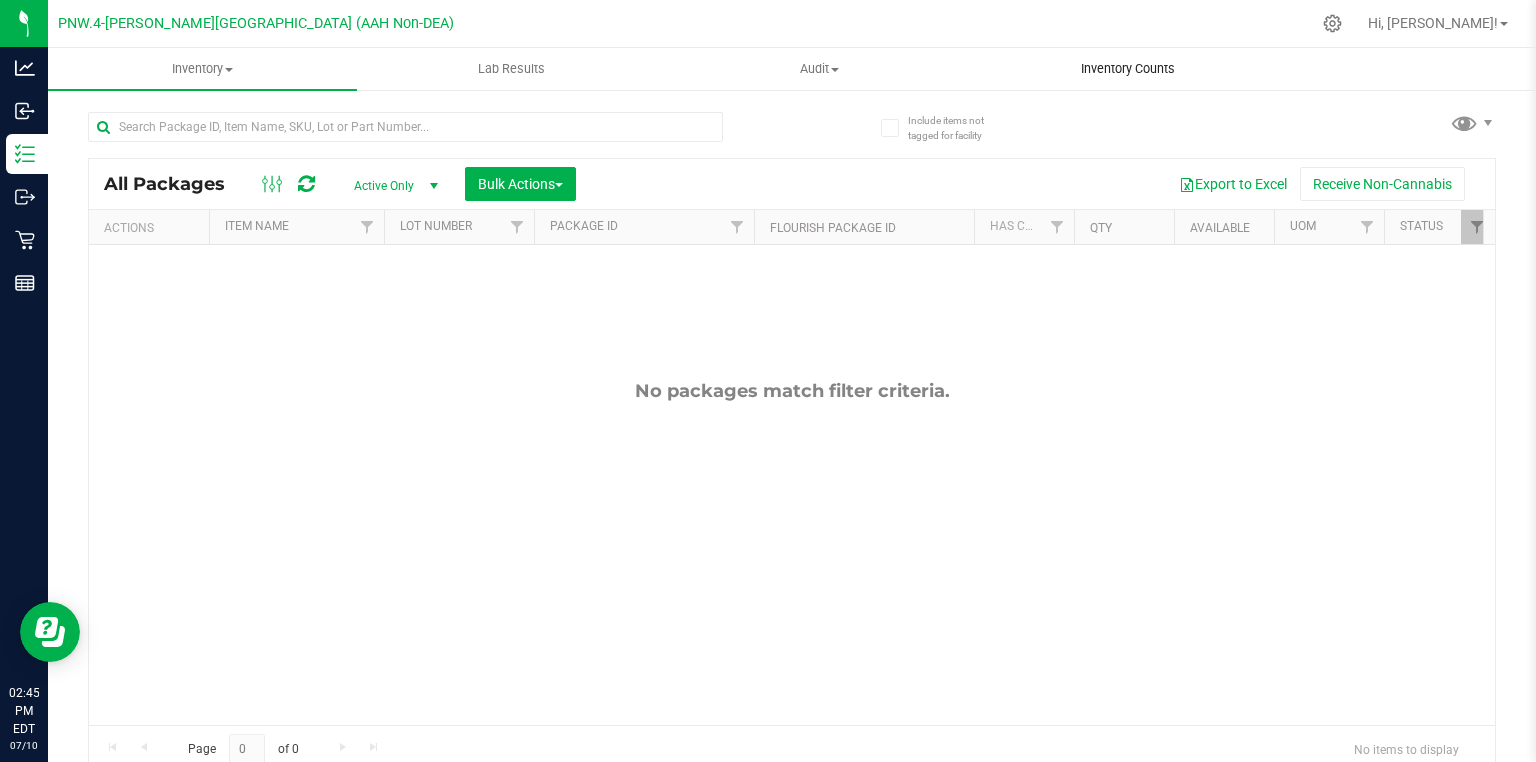 click on "Inventory Counts" at bounding box center (1128, 69) 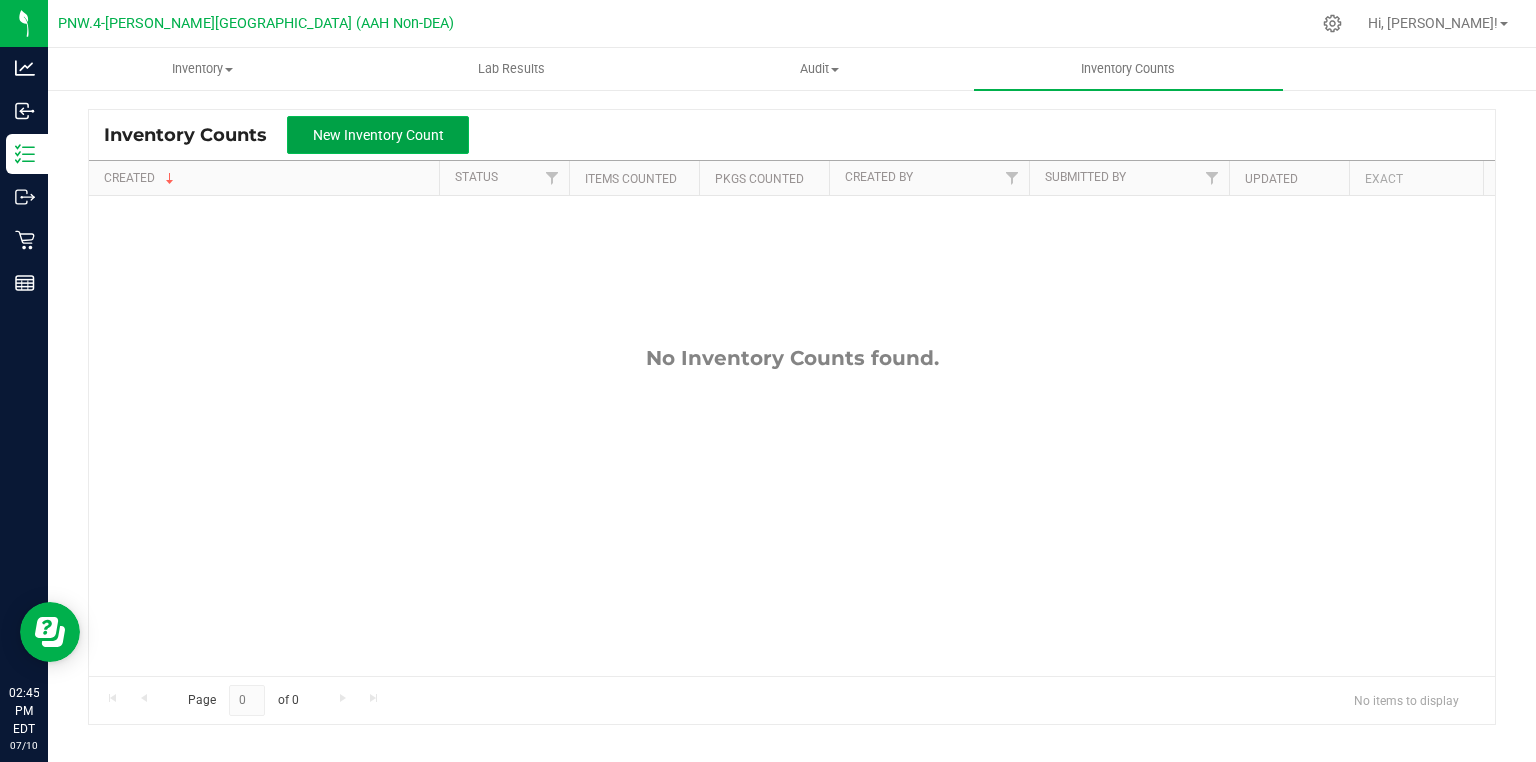 click on "New Inventory Count" at bounding box center [378, 135] 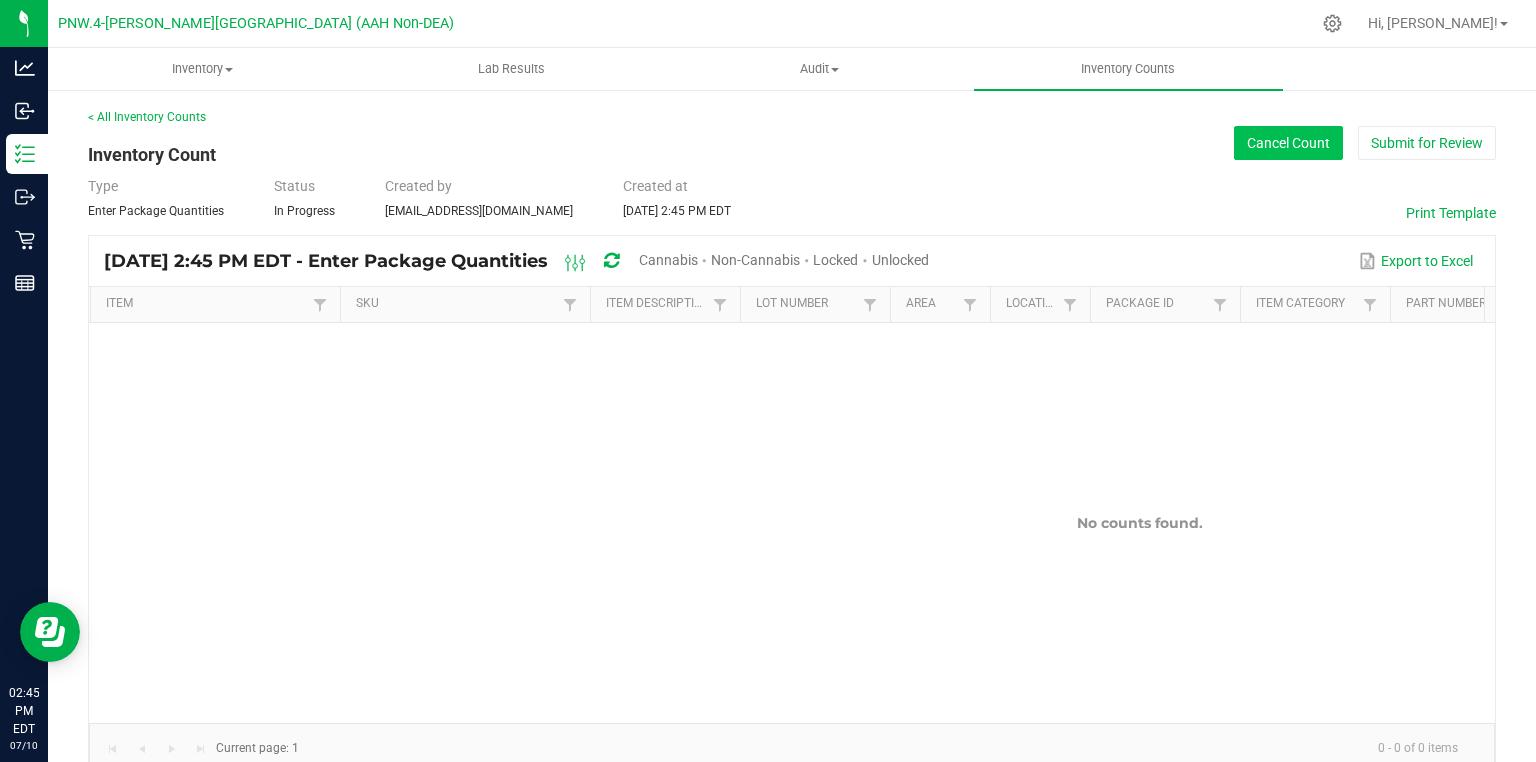 click on "Cancel Count" at bounding box center (1288, 143) 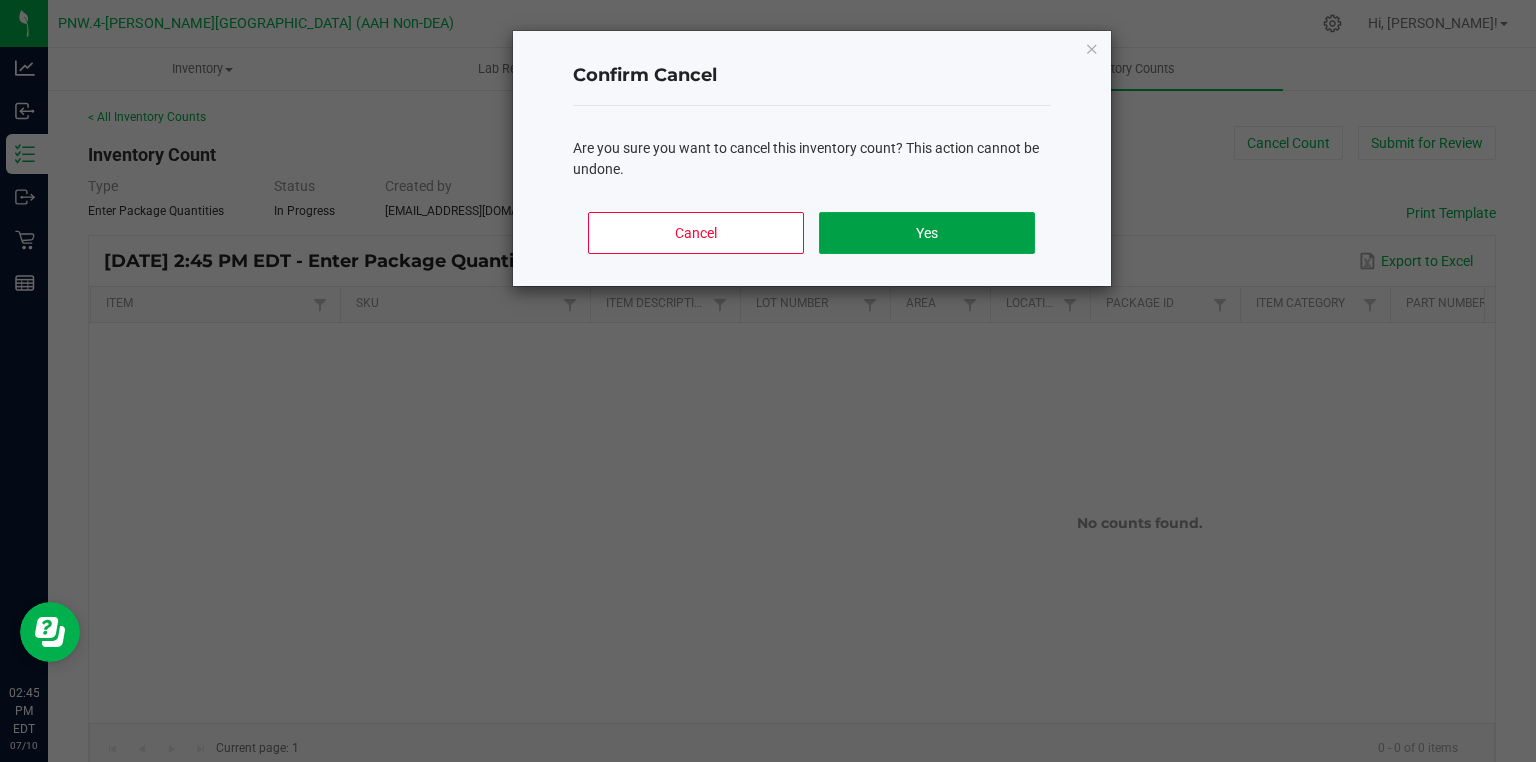 click on "Yes" 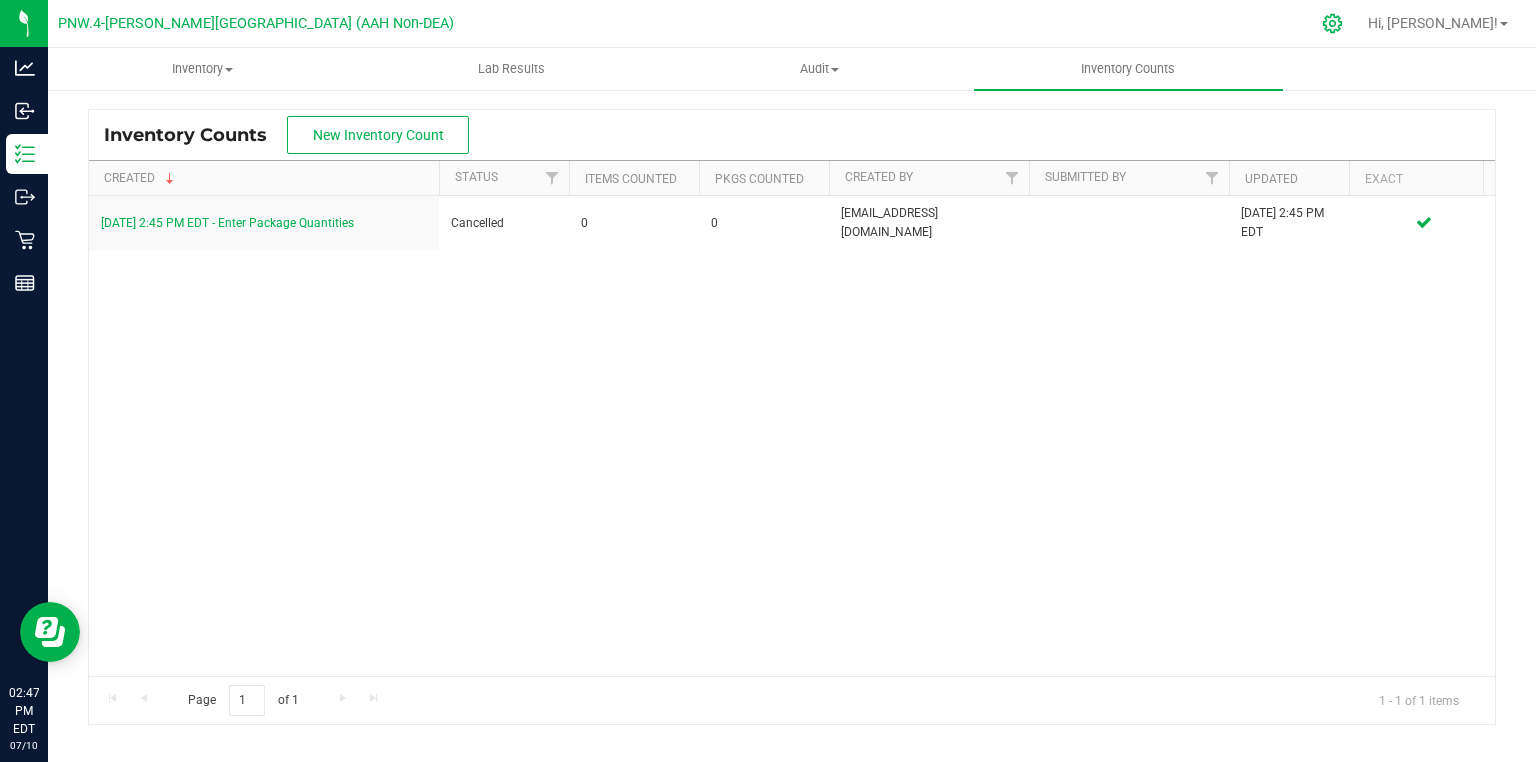 click 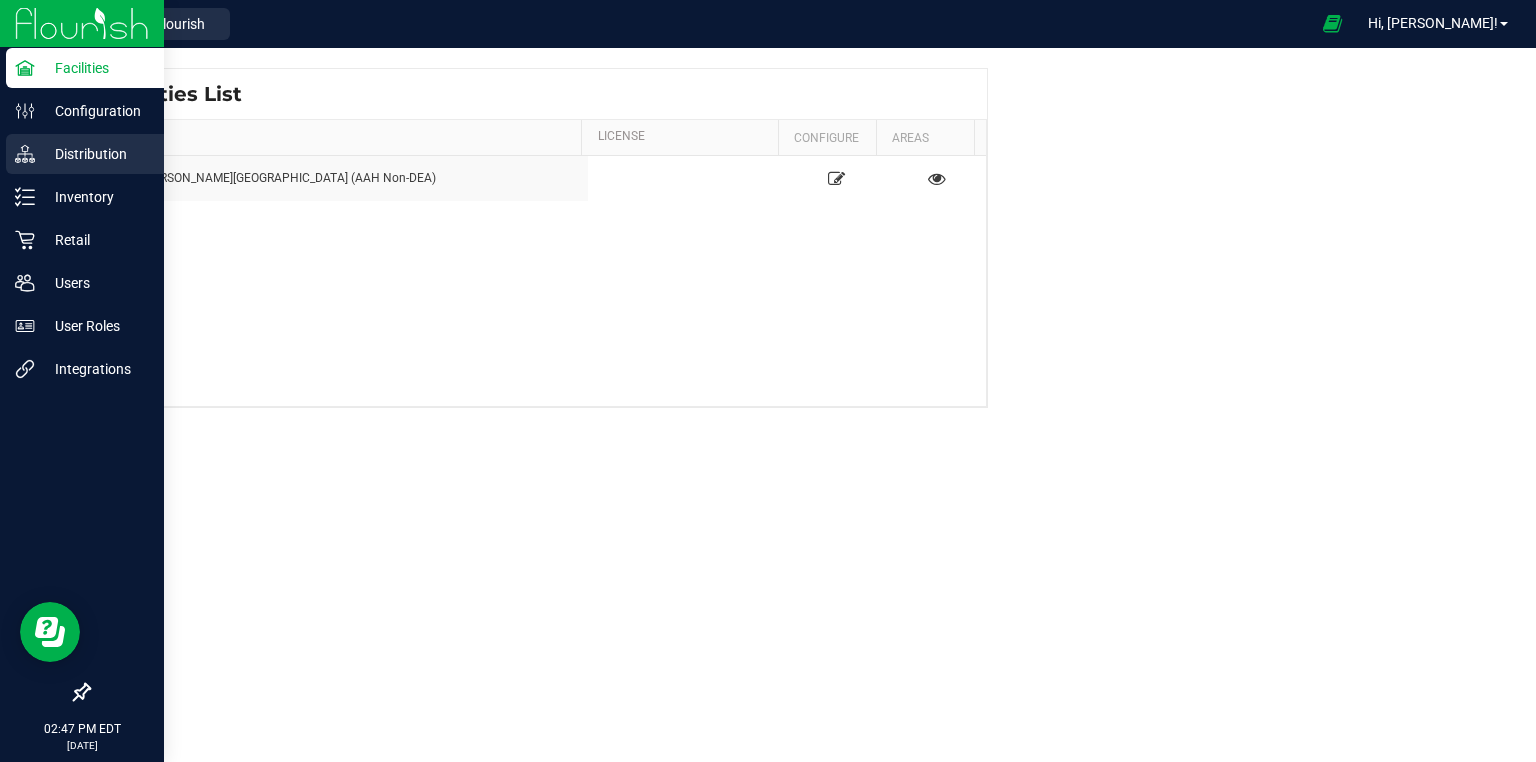 click on "Distribution" at bounding box center (95, 154) 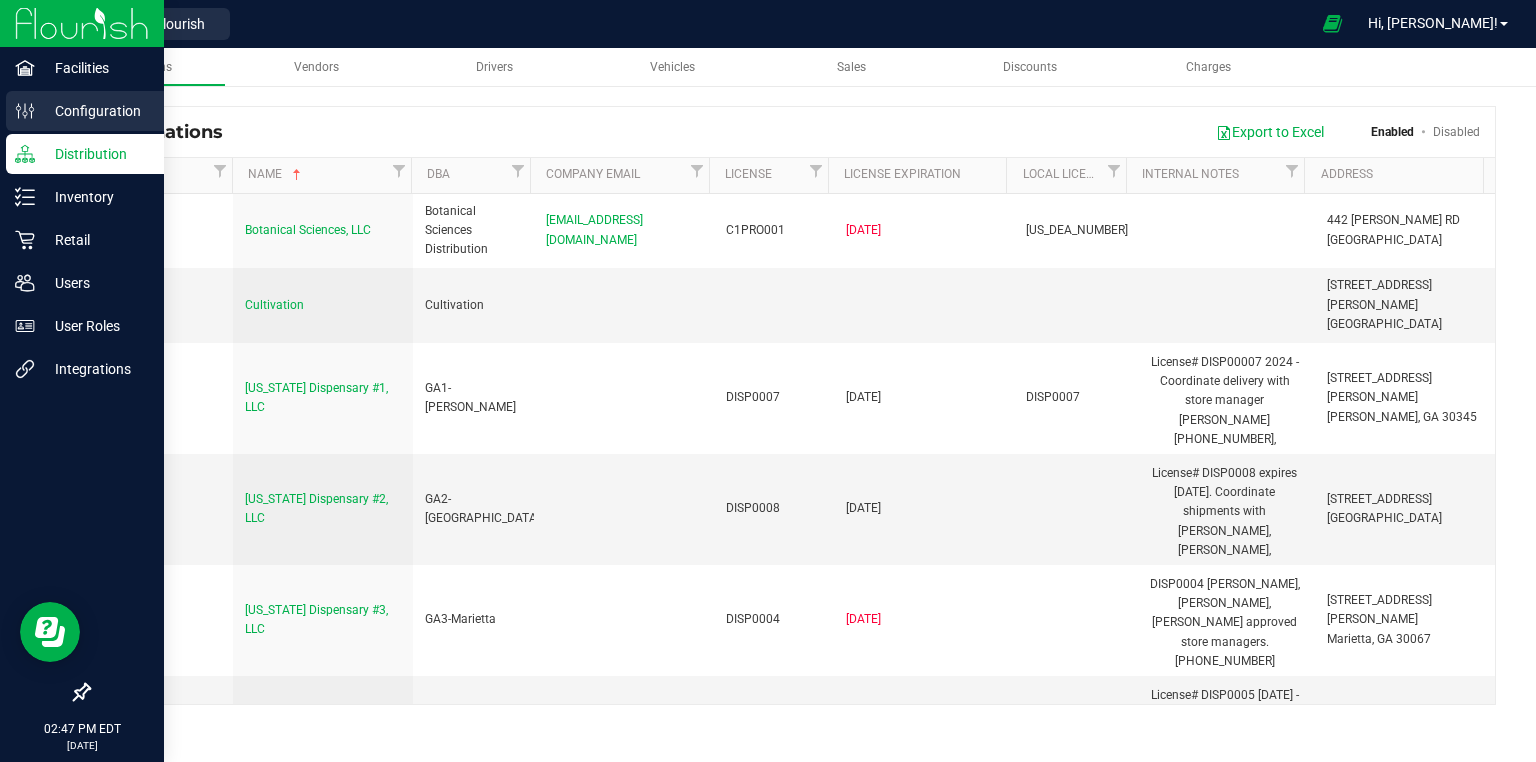 click on "Configuration" at bounding box center [95, 111] 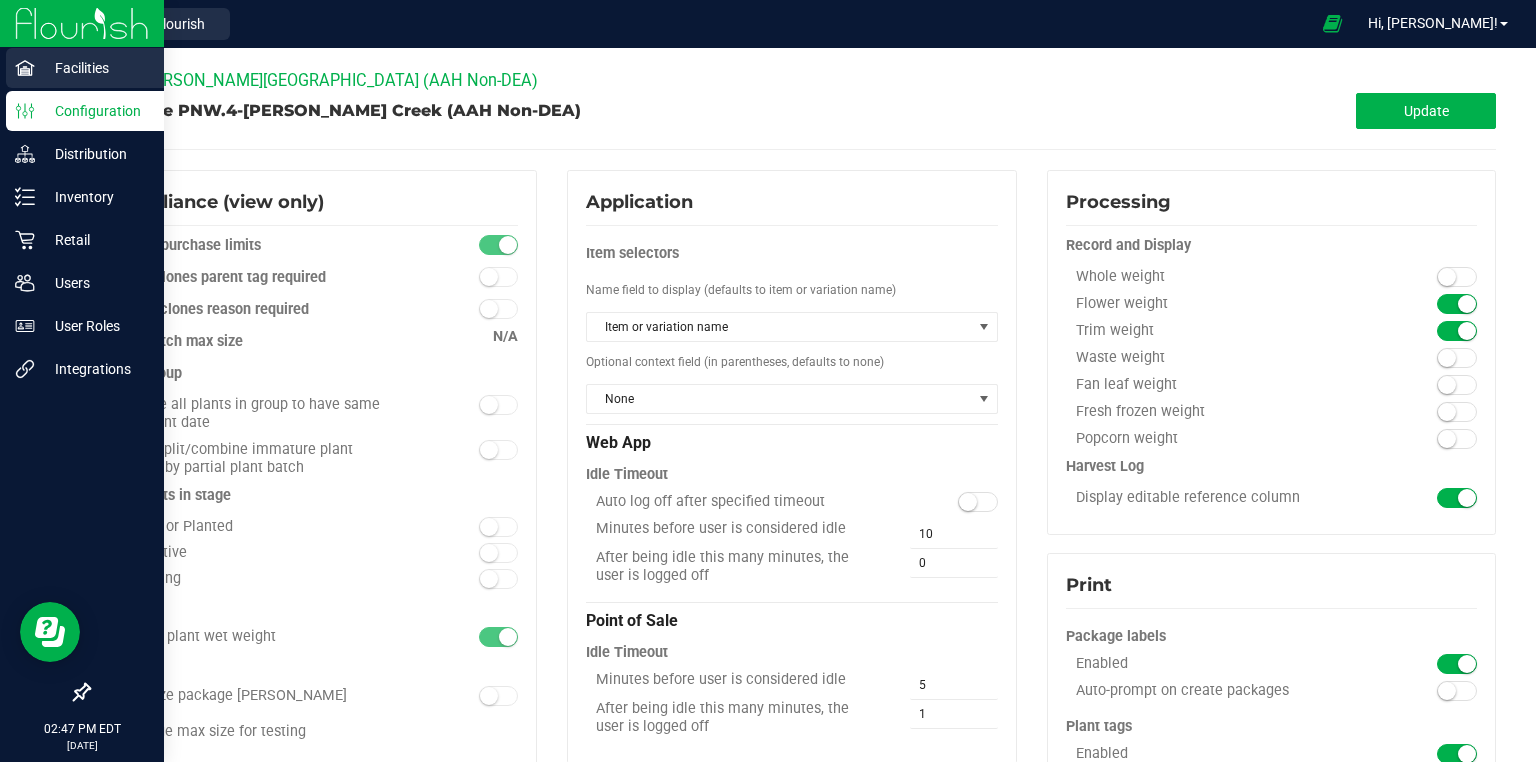 click on "Facilities" at bounding box center [95, 68] 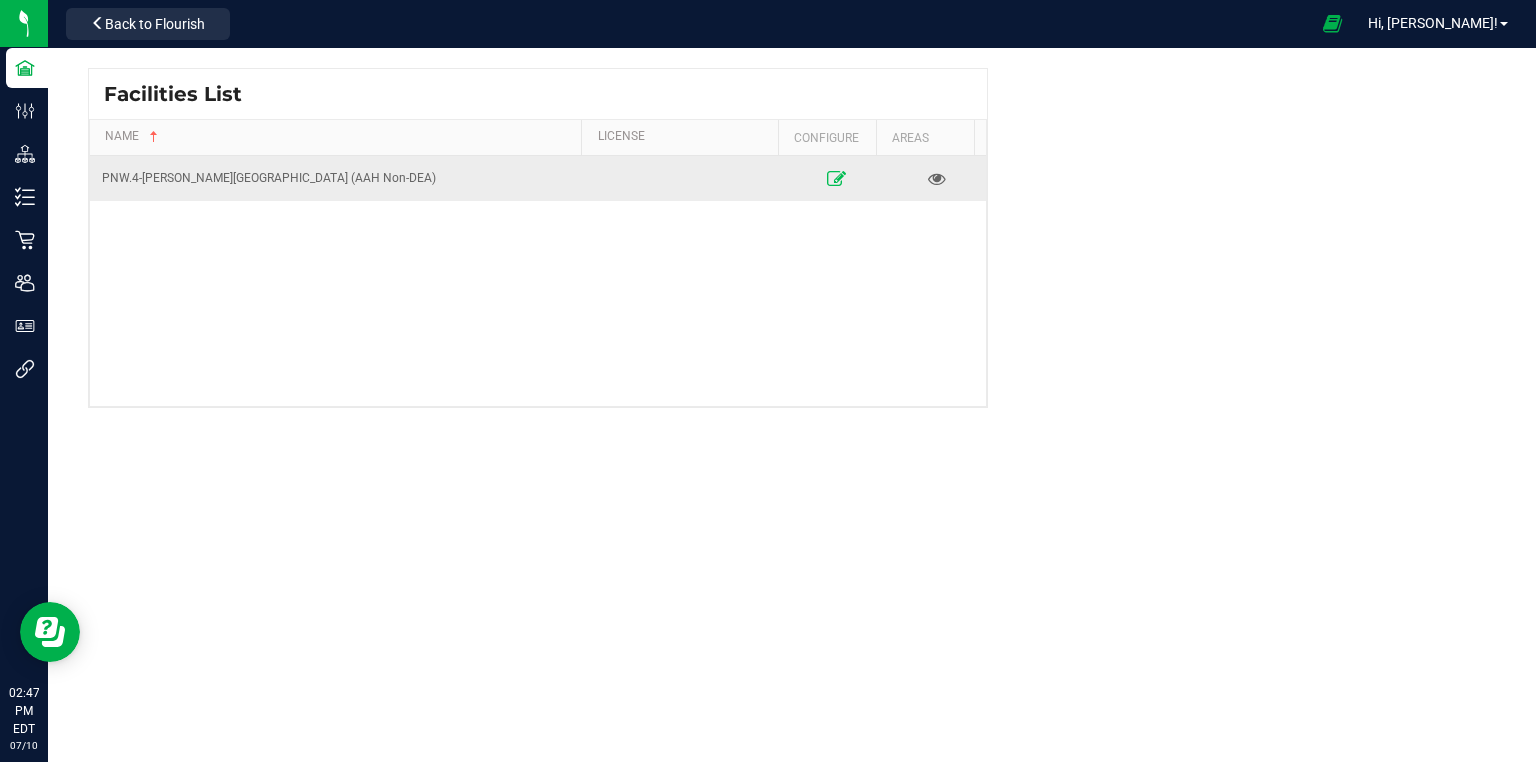 click at bounding box center (836, 178) 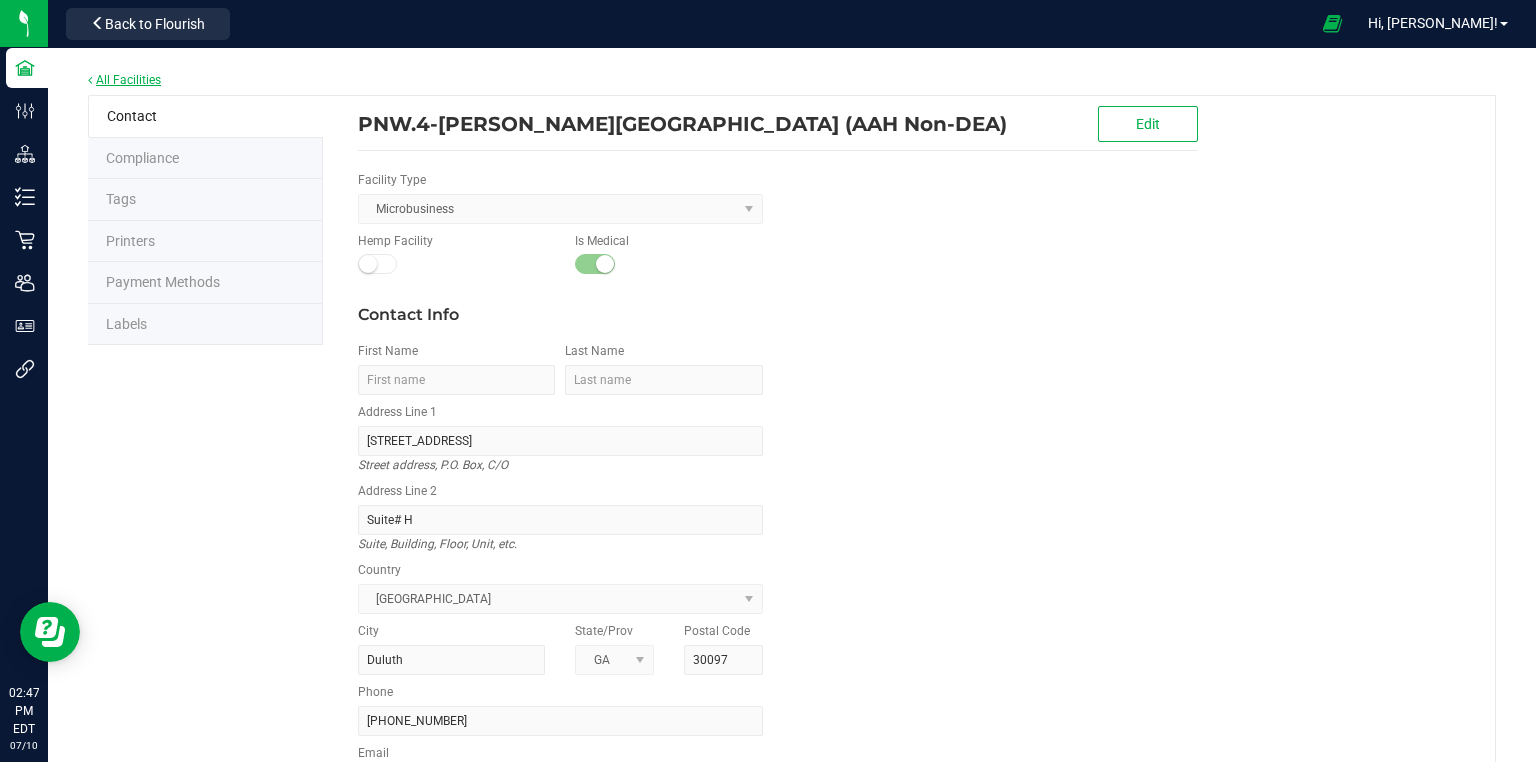 click on "All Facilities" at bounding box center (124, 80) 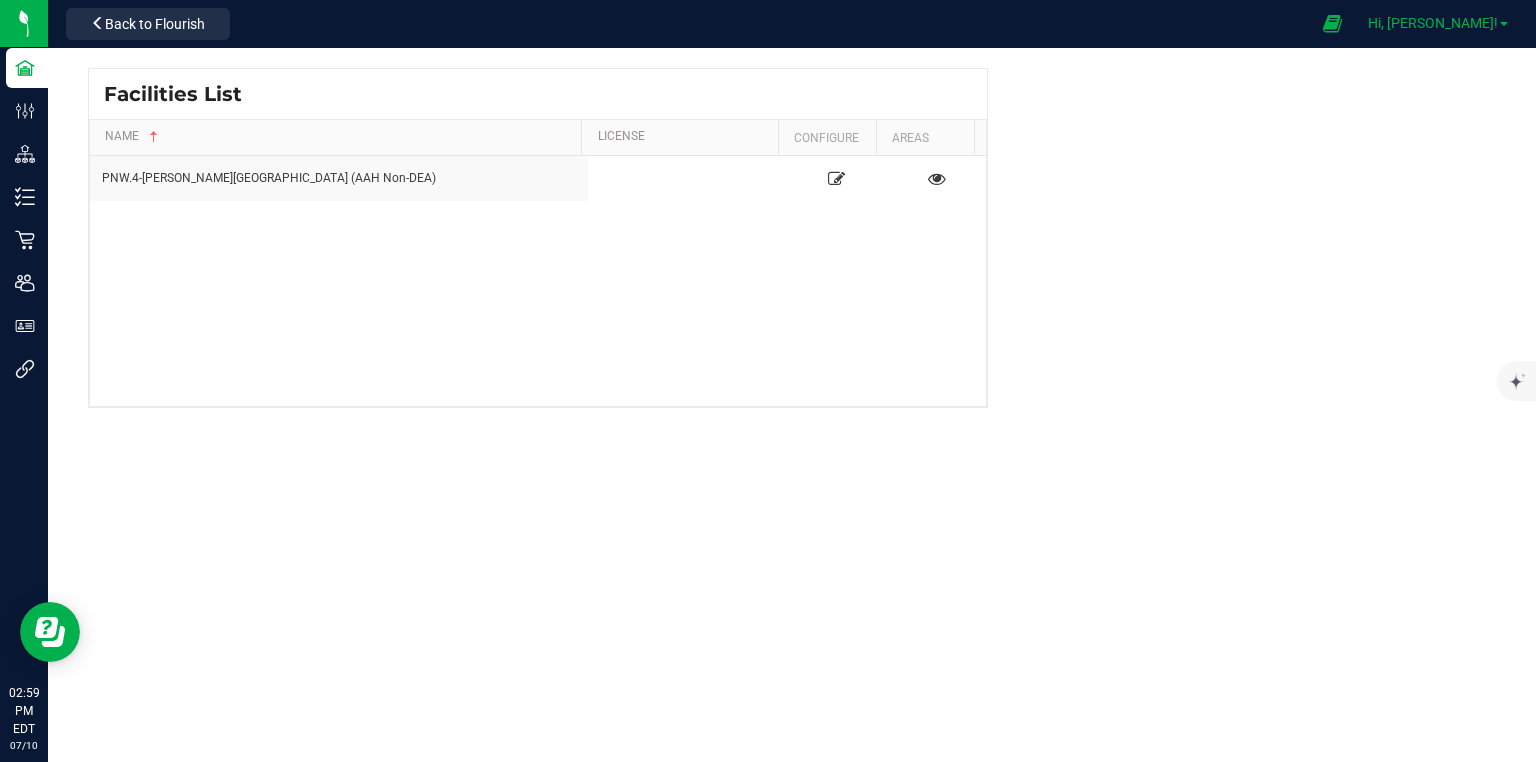 click on "Hi, [PERSON_NAME]!" at bounding box center (1433, 23) 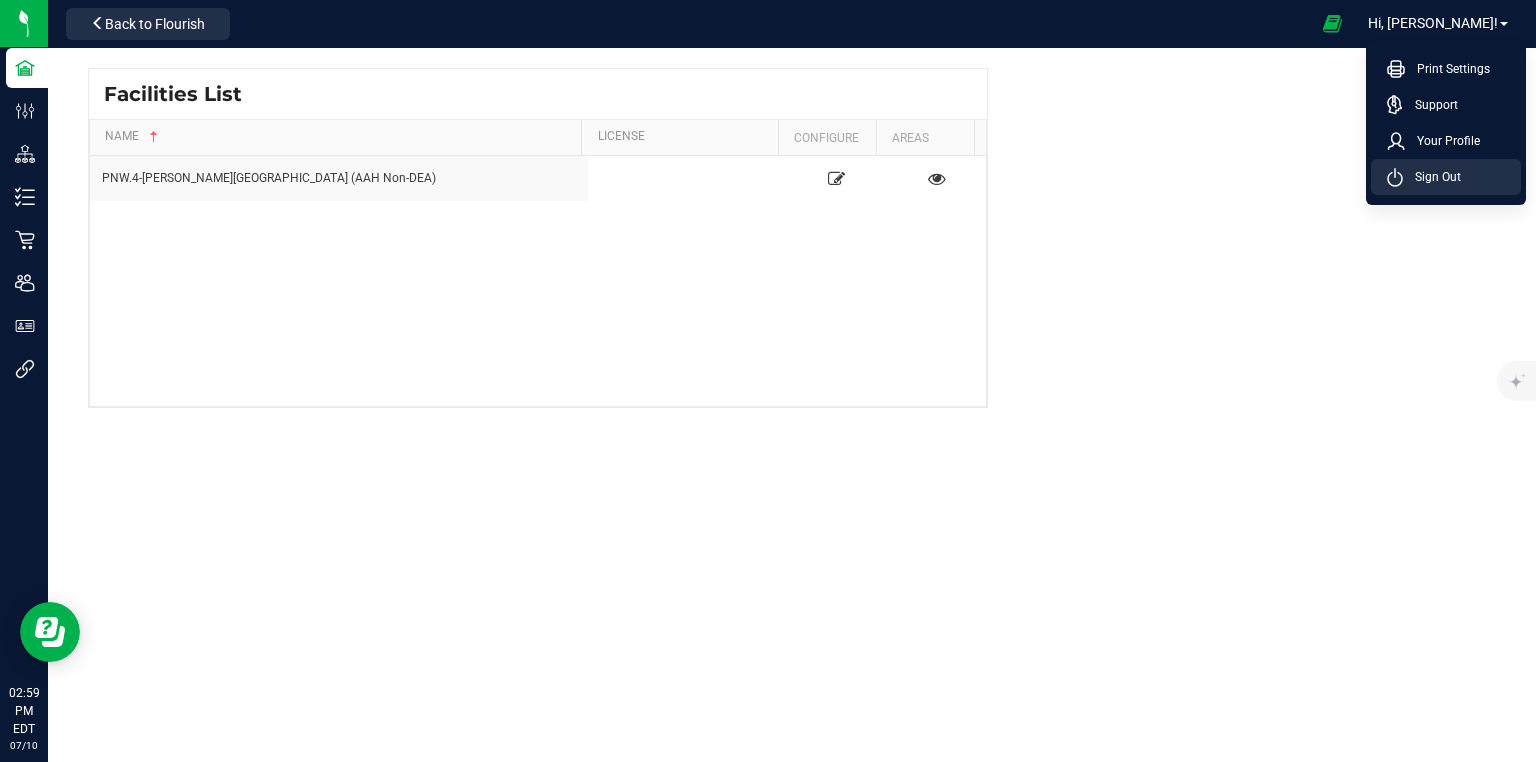 click on "Sign Out" at bounding box center (1432, 177) 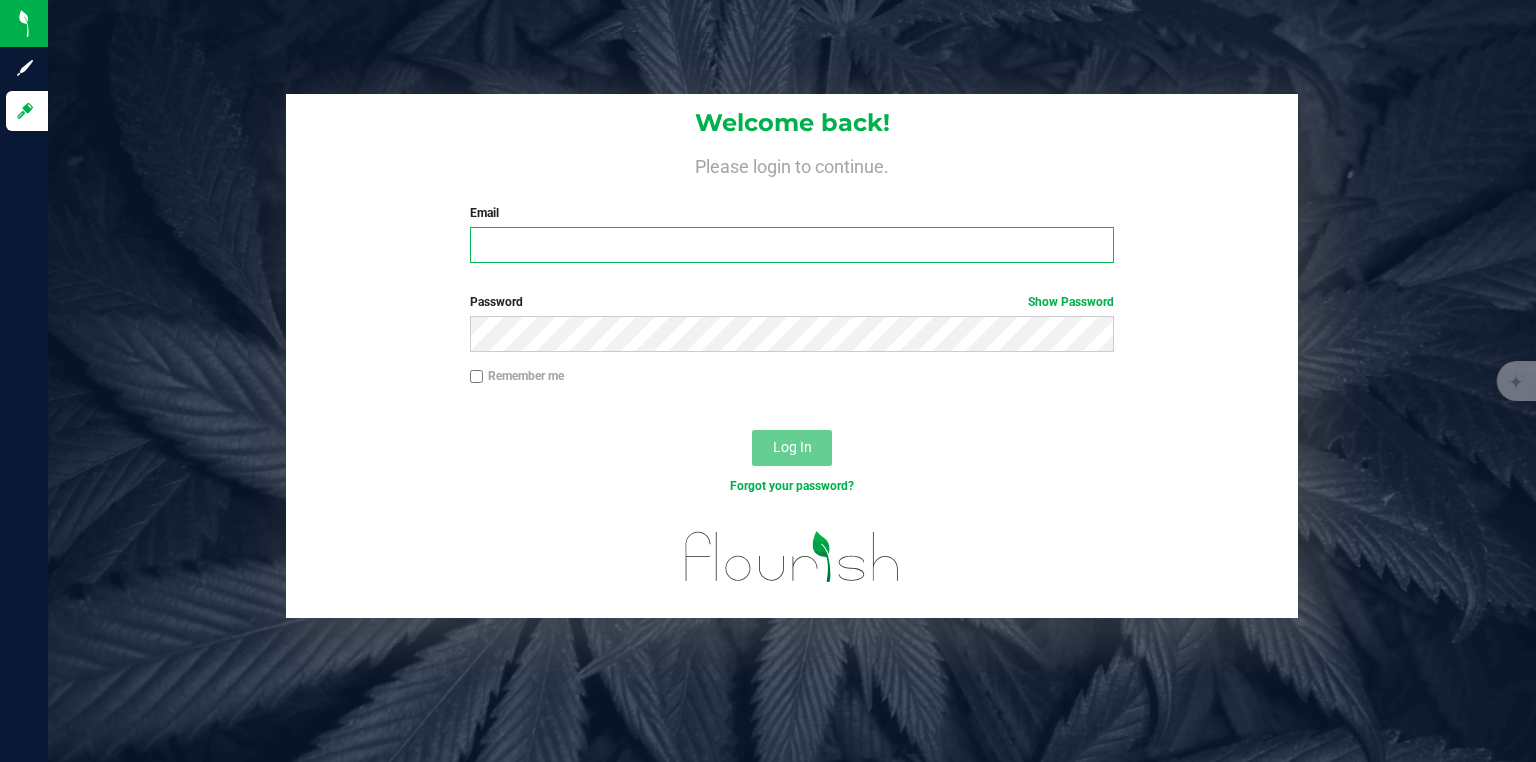 click on "Email" at bounding box center (792, 245) 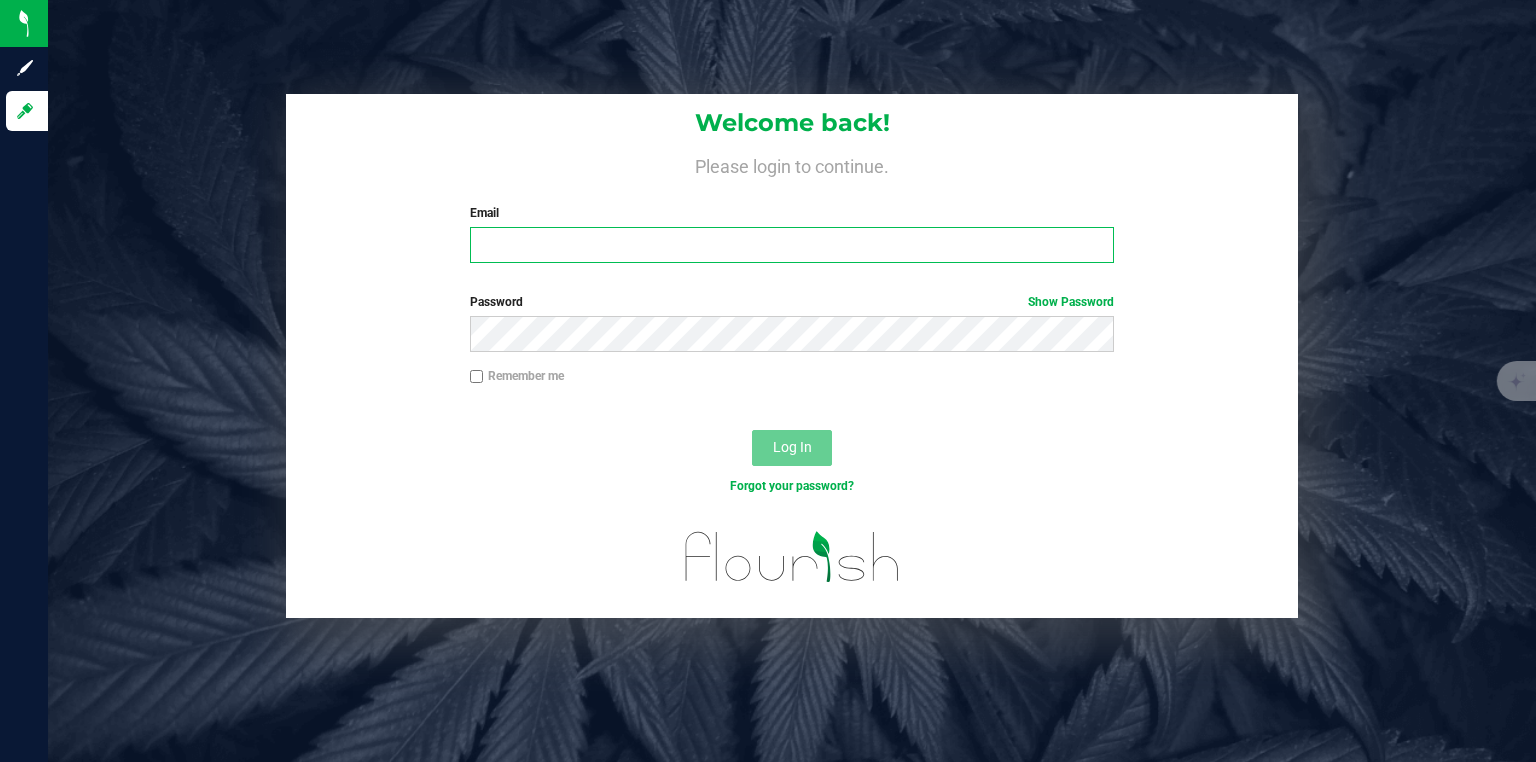 type on "[EMAIL_ADDRESS][DOMAIN_NAME]" 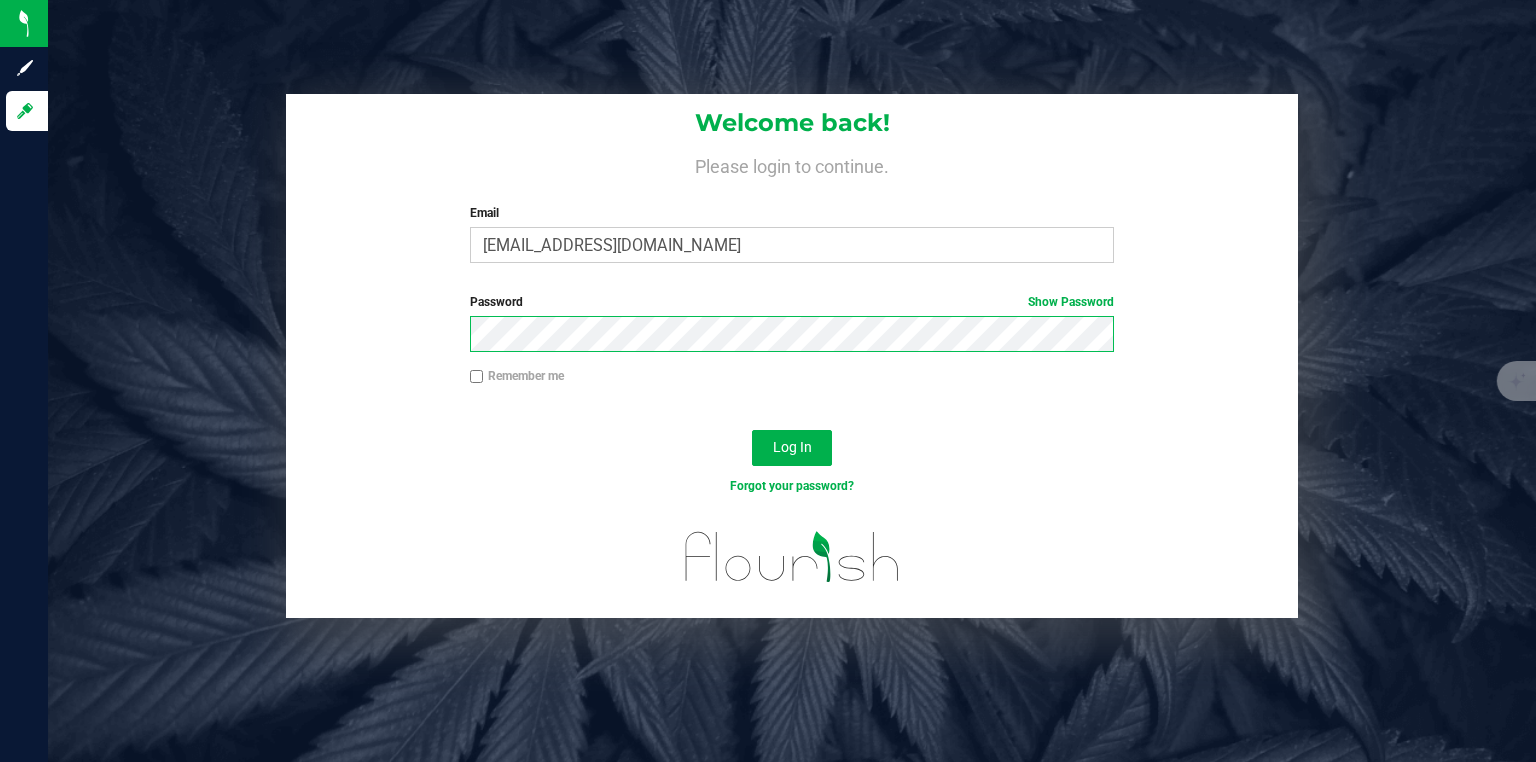 click on "Log In" at bounding box center [792, 448] 